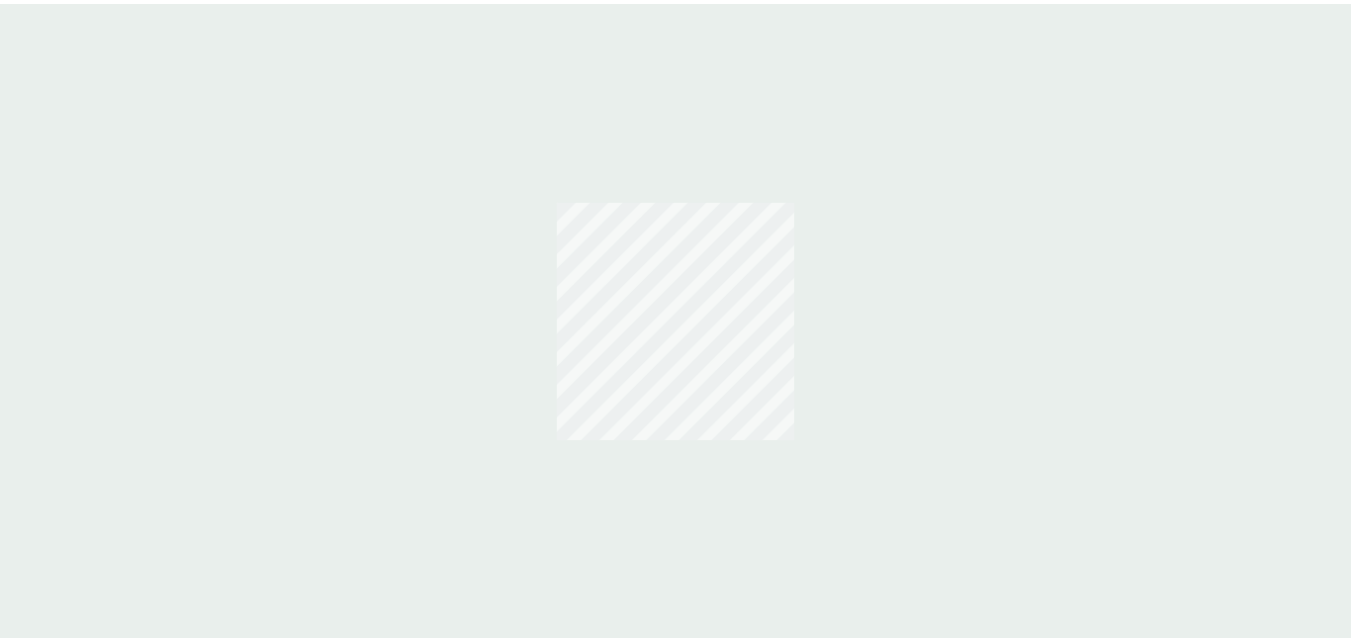 scroll, scrollTop: 0, scrollLeft: 0, axis: both 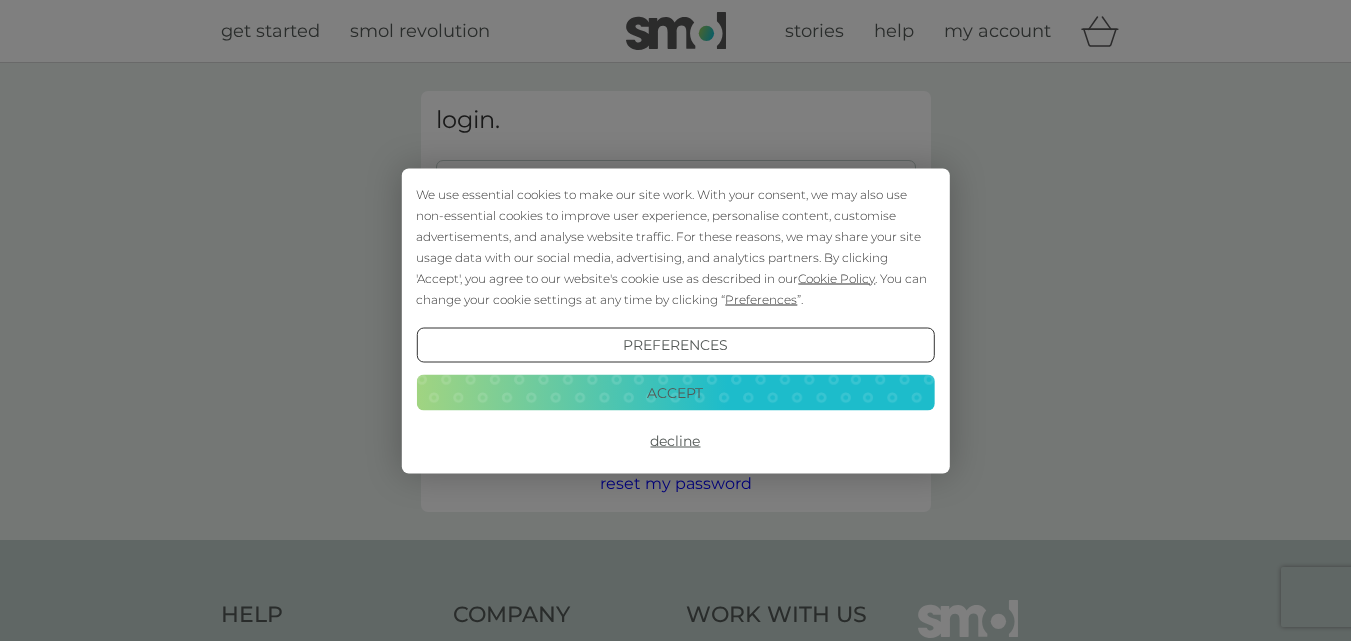 click on "Accept" at bounding box center [675, 393] 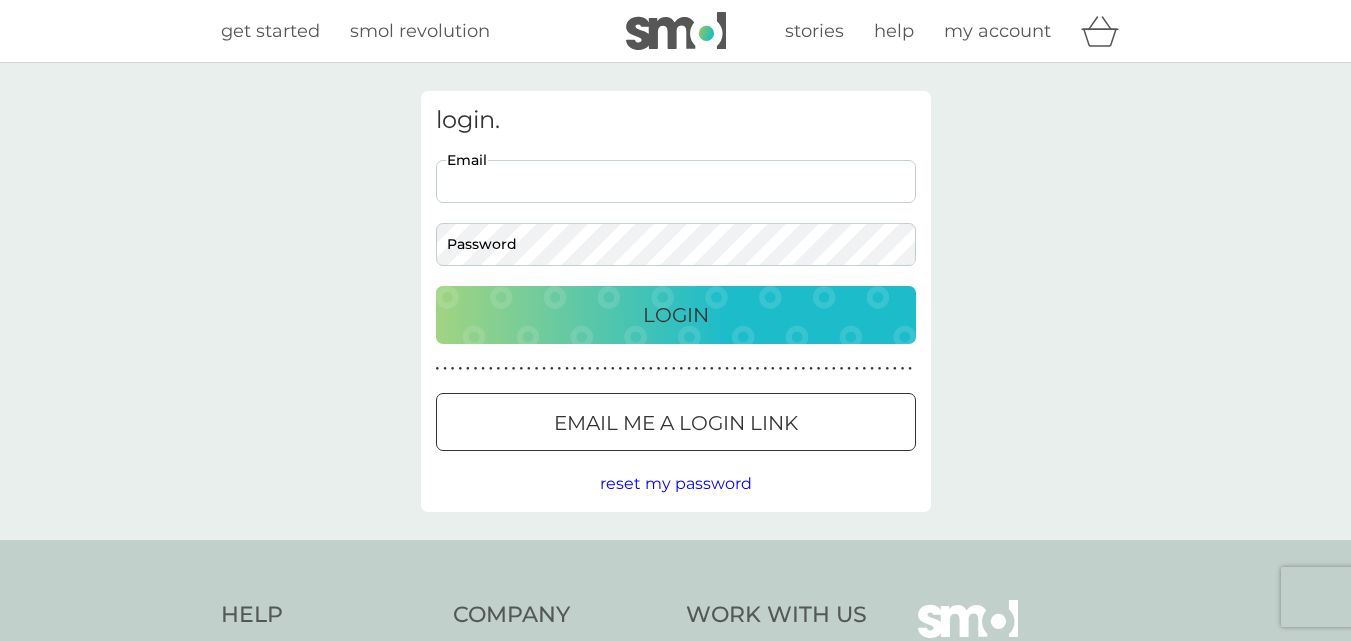 click on "Email" at bounding box center [676, 181] 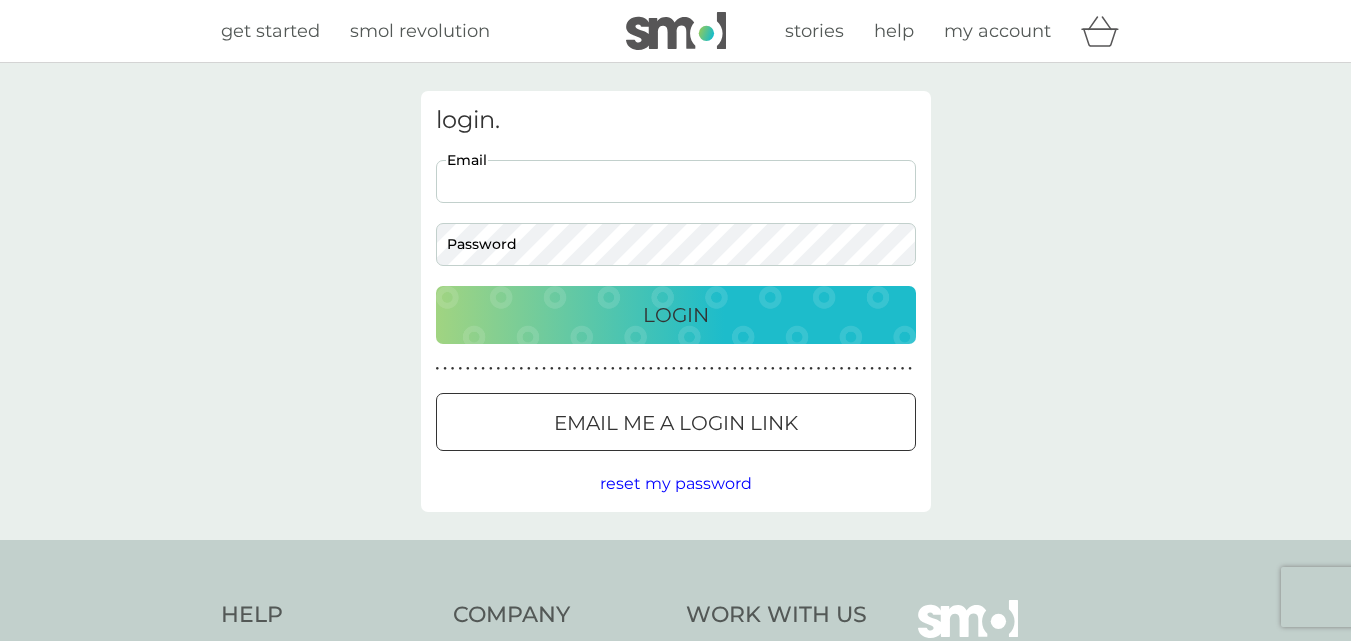 type on "annavarda@btinternet.com" 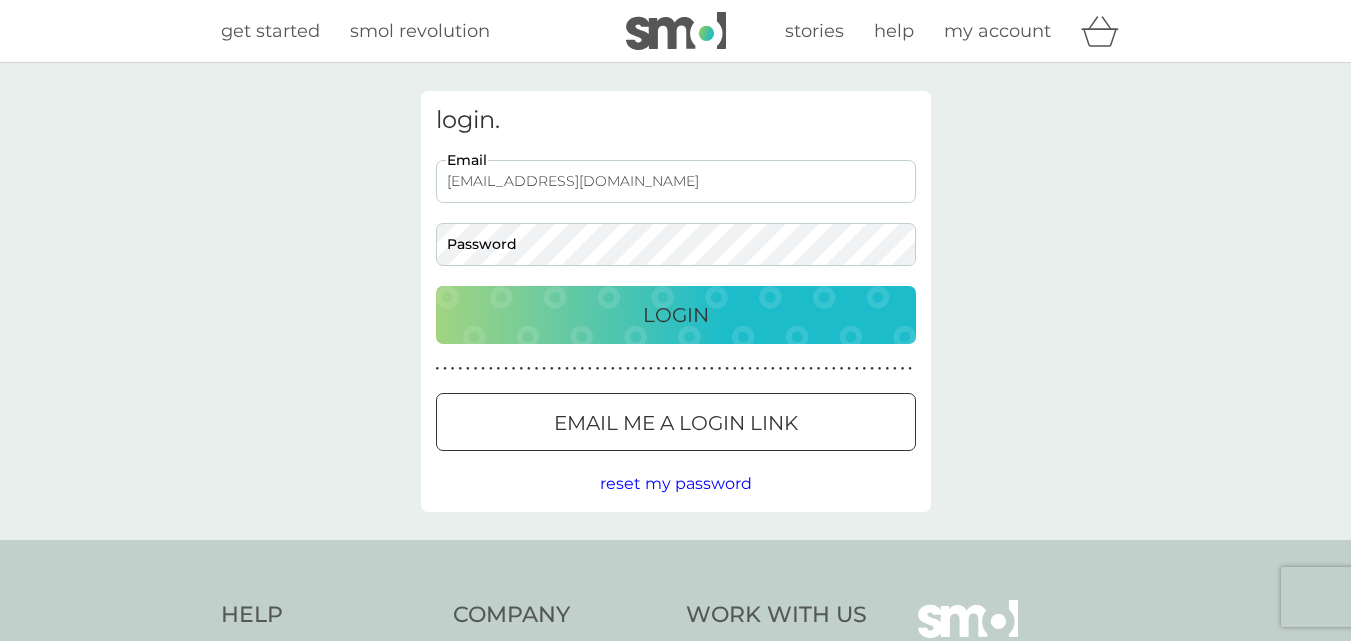 click on "Email me a login link" at bounding box center [676, 423] 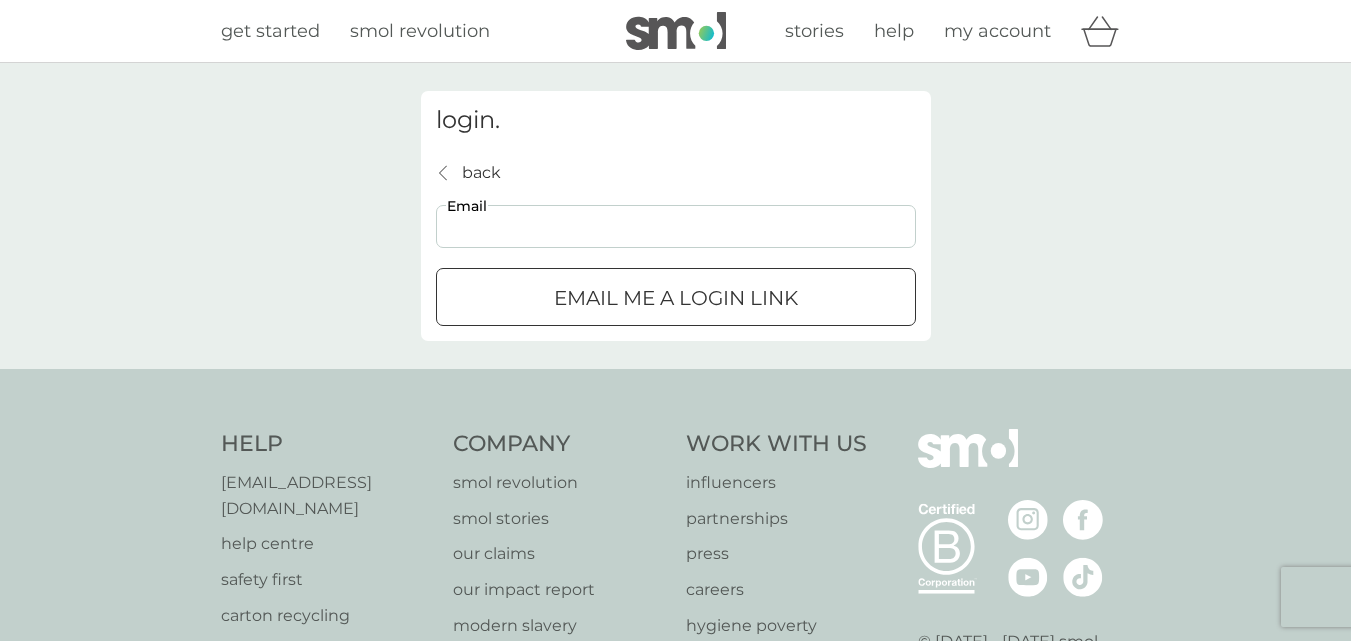 click on "Email" at bounding box center (676, 226) 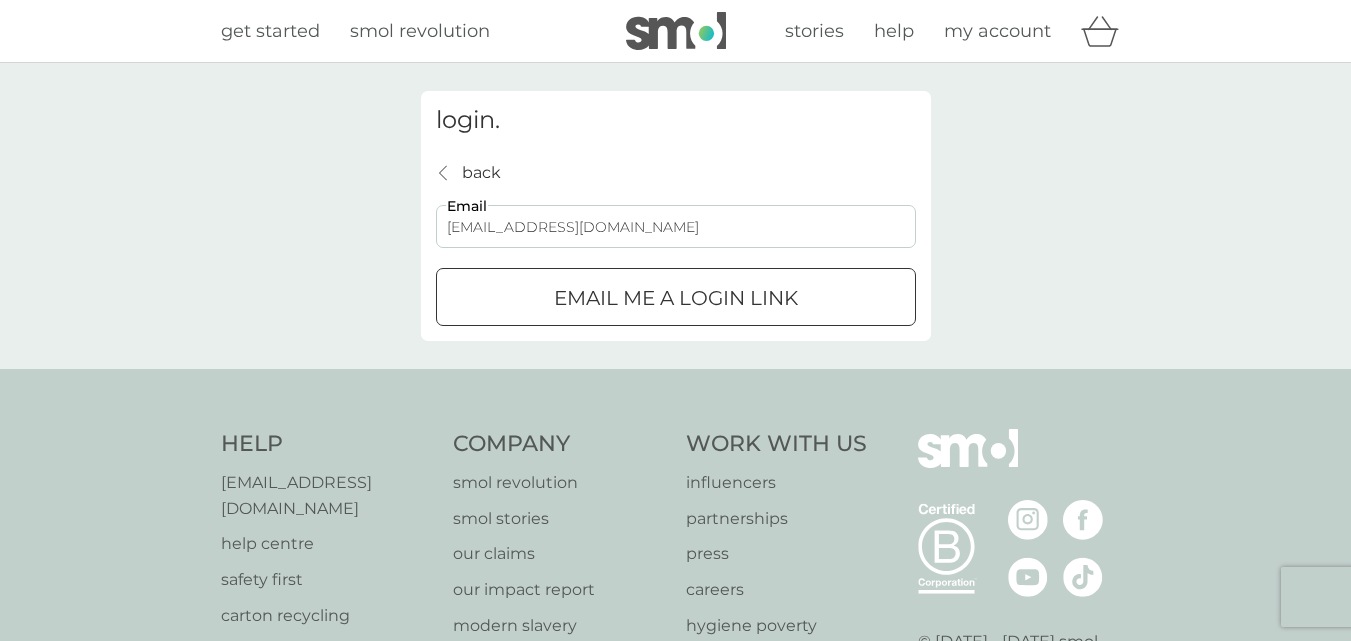 click on "Email me a login link" at bounding box center [676, 298] 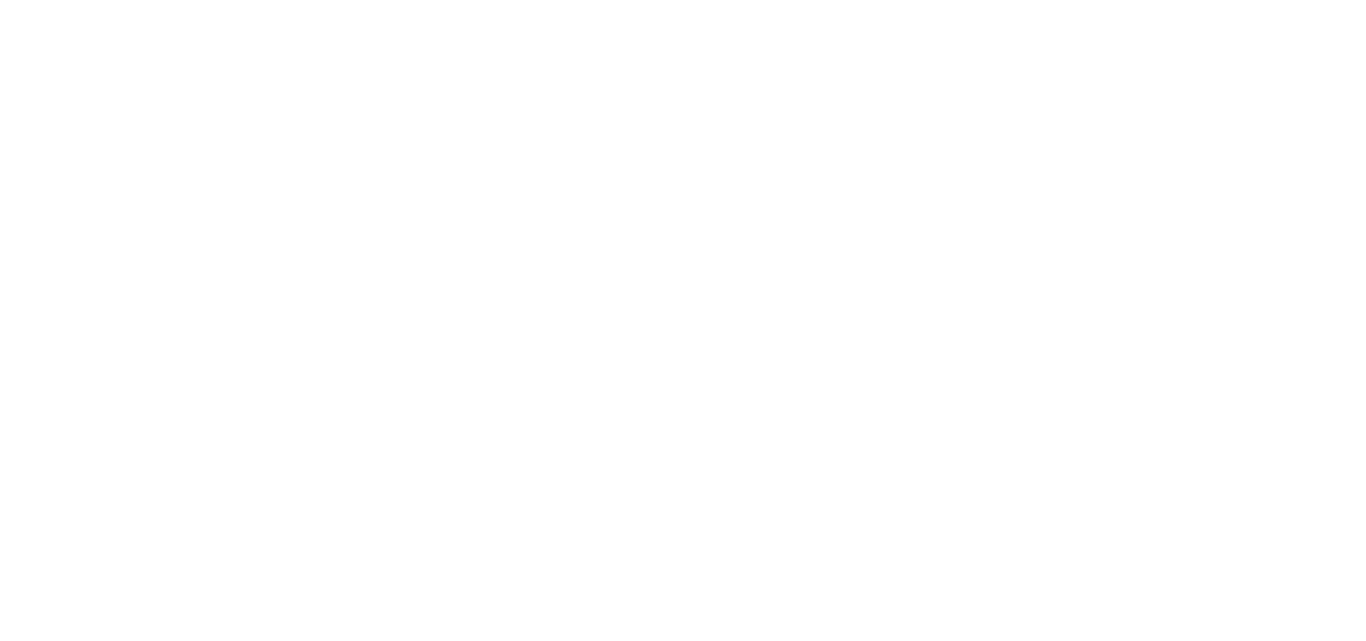scroll, scrollTop: 0, scrollLeft: 0, axis: both 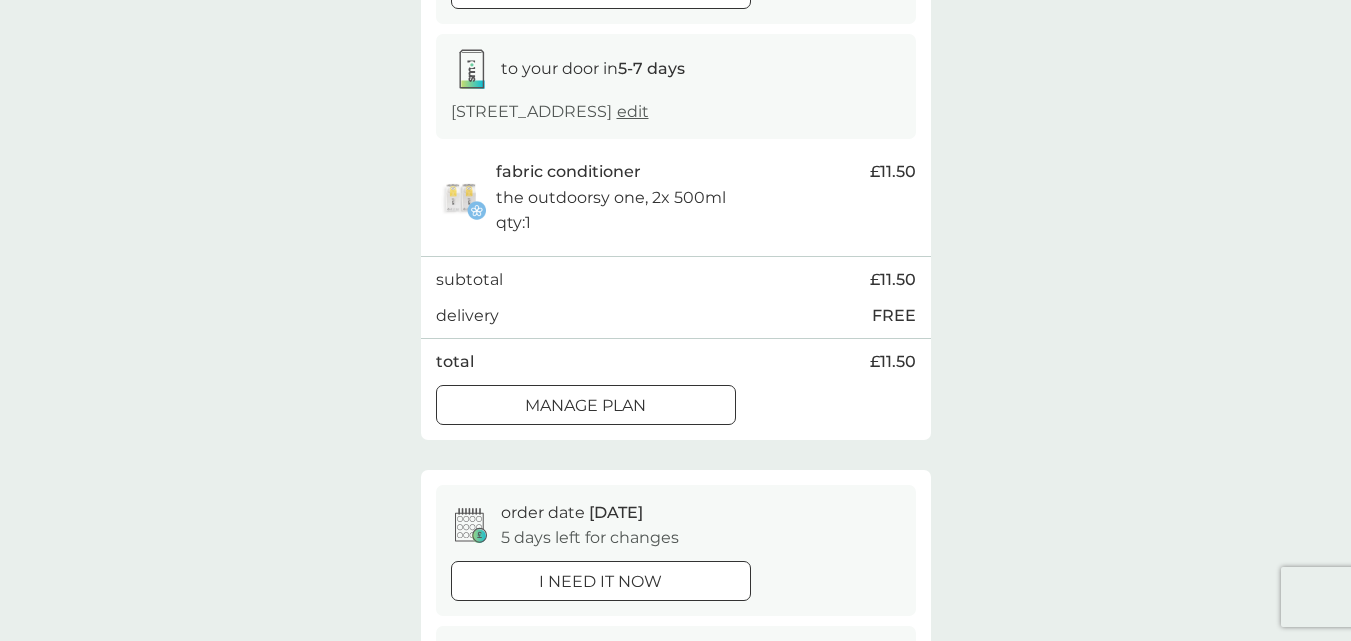 click on "Manage plan" at bounding box center [585, 406] 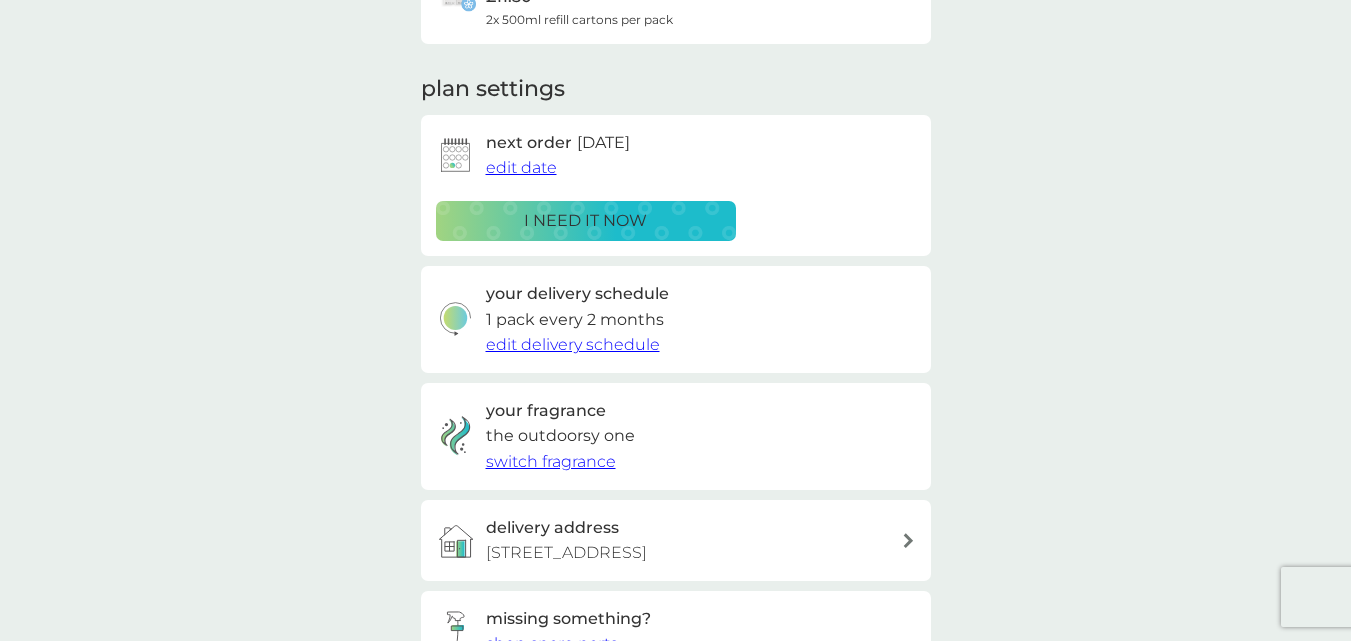 scroll, scrollTop: 216, scrollLeft: 0, axis: vertical 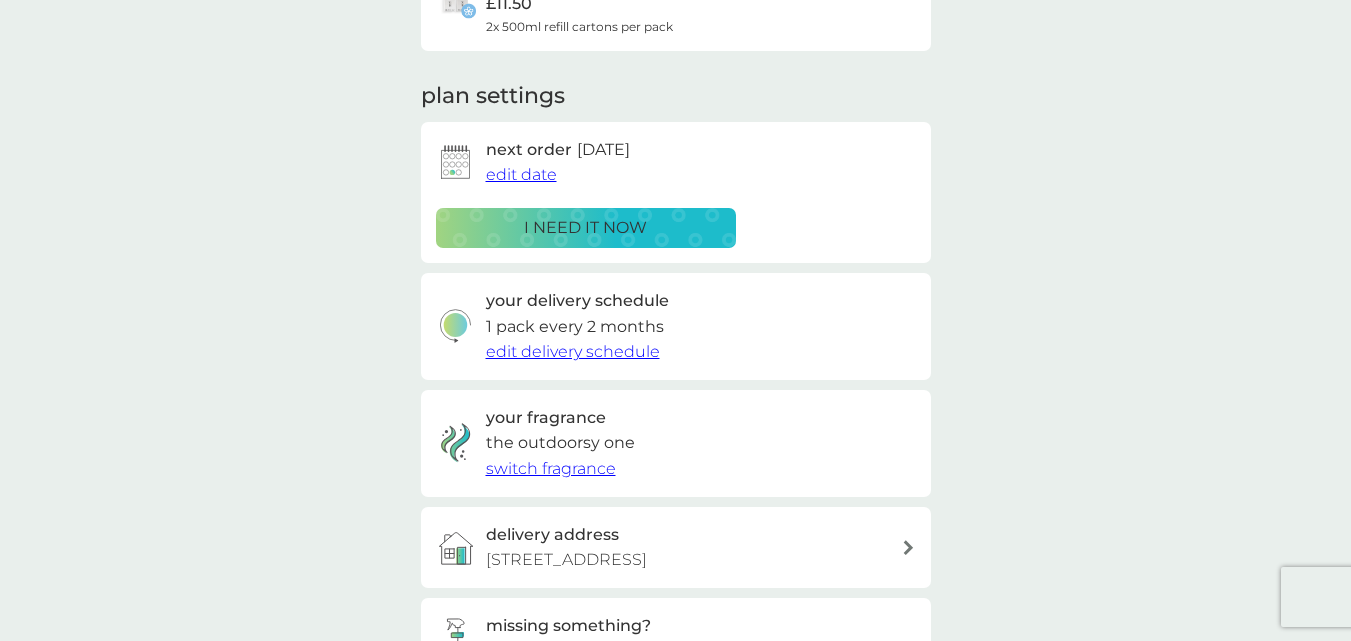 click on "edit delivery schedule" at bounding box center [573, 351] 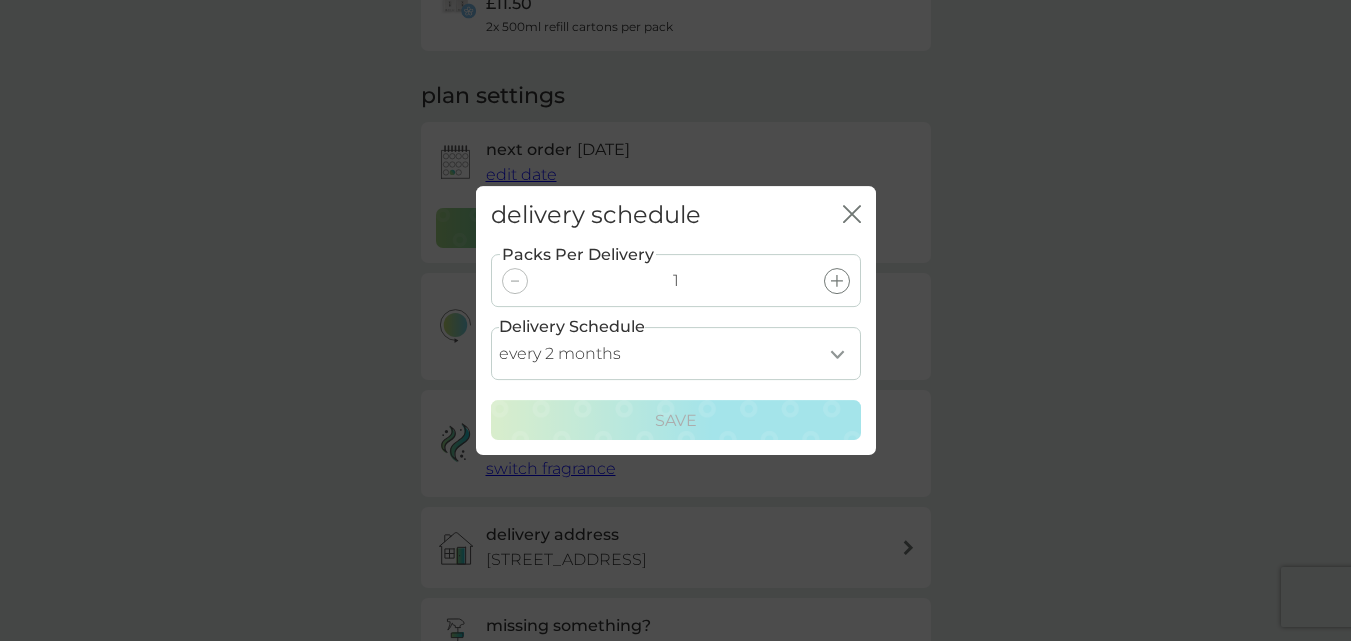 click on "close" 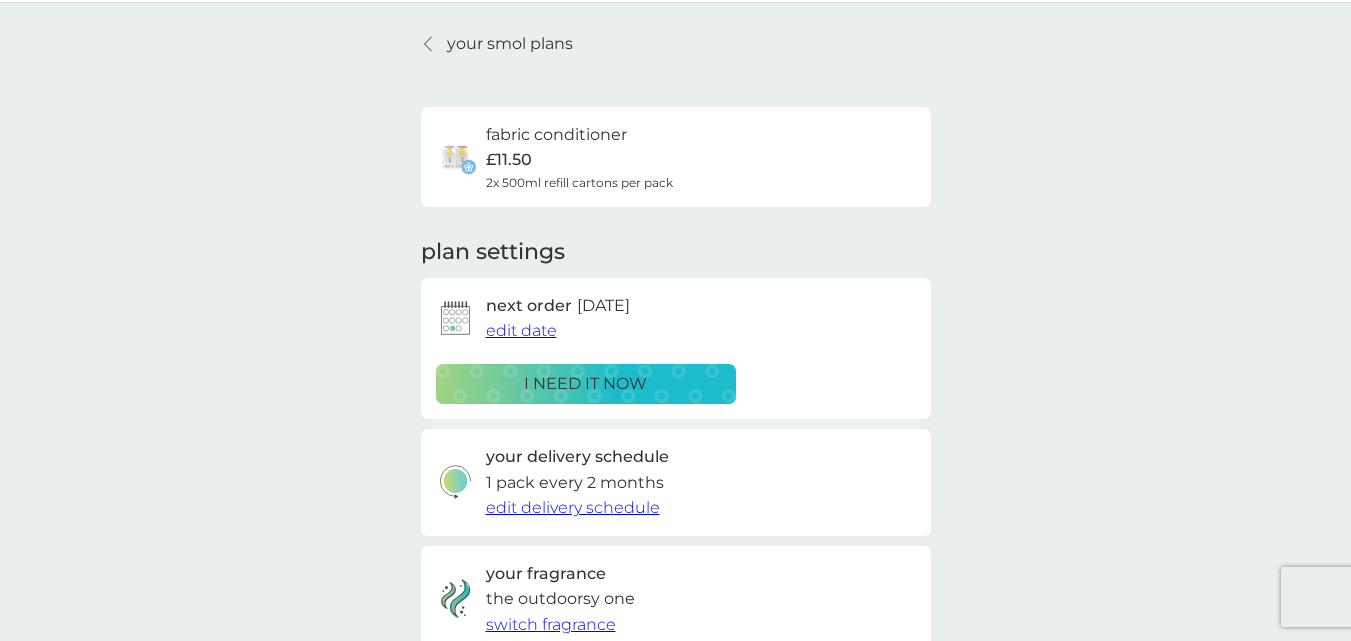 scroll, scrollTop: 0, scrollLeft: 0, axis: both 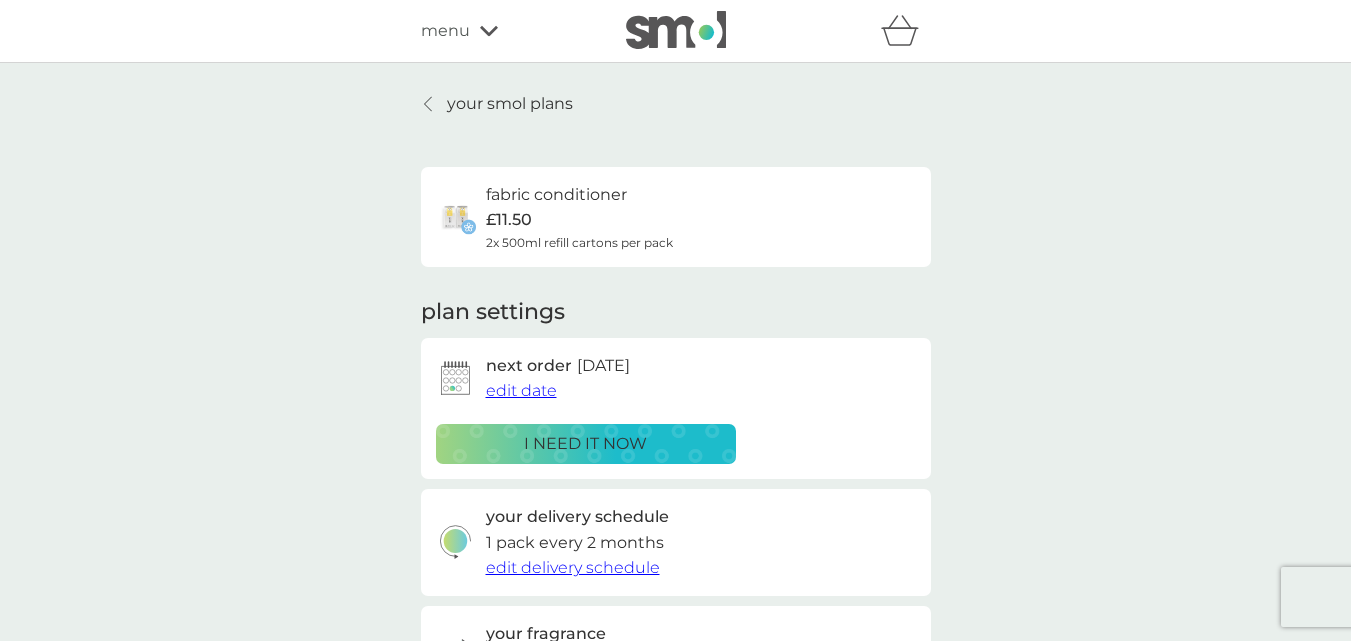 click on "fabric conditioner £11.50 2x 500ml refill cartons per pack" at bounding box center (579, 217) 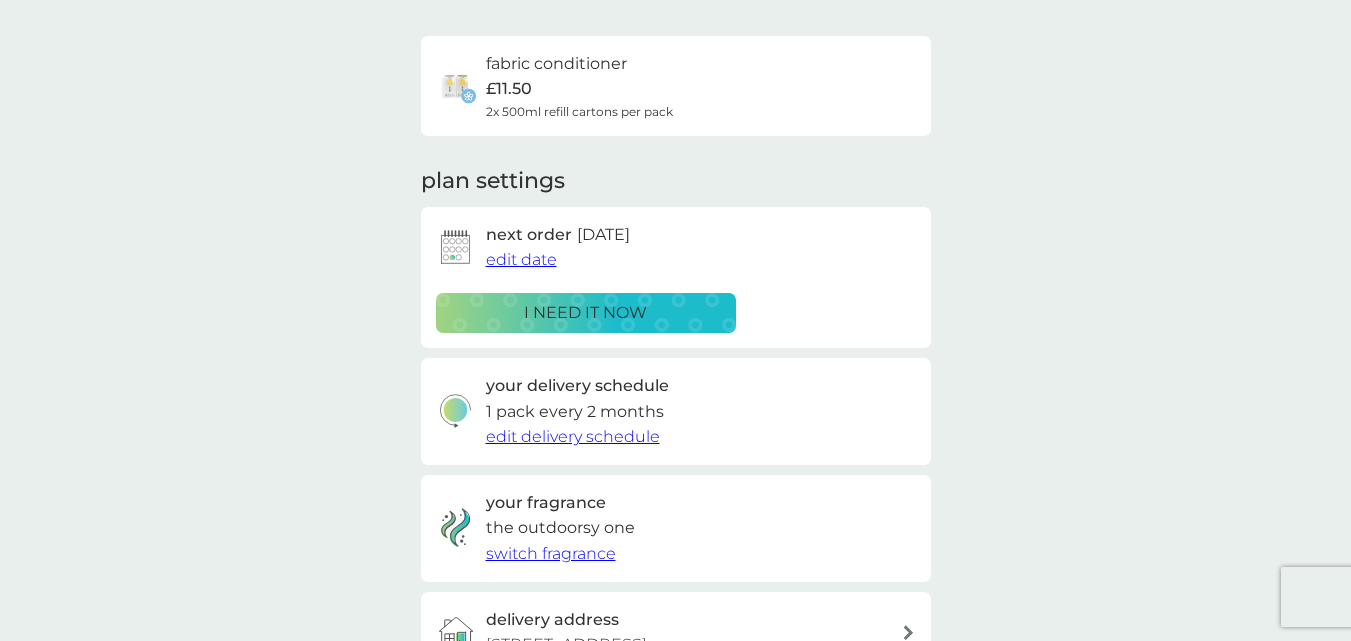 scroll, scrollTop: 134, scrollLeft: 0, axis: vertical 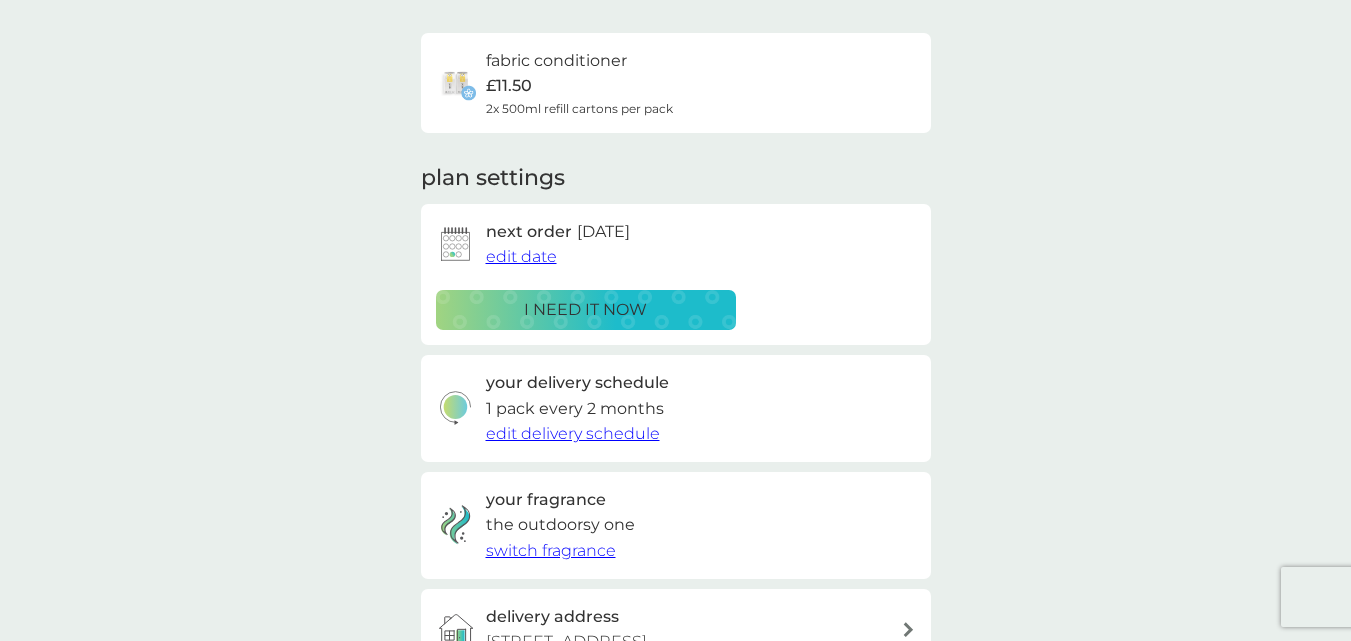 click on "edit delivery schedule" at bounding box center (573, 433) 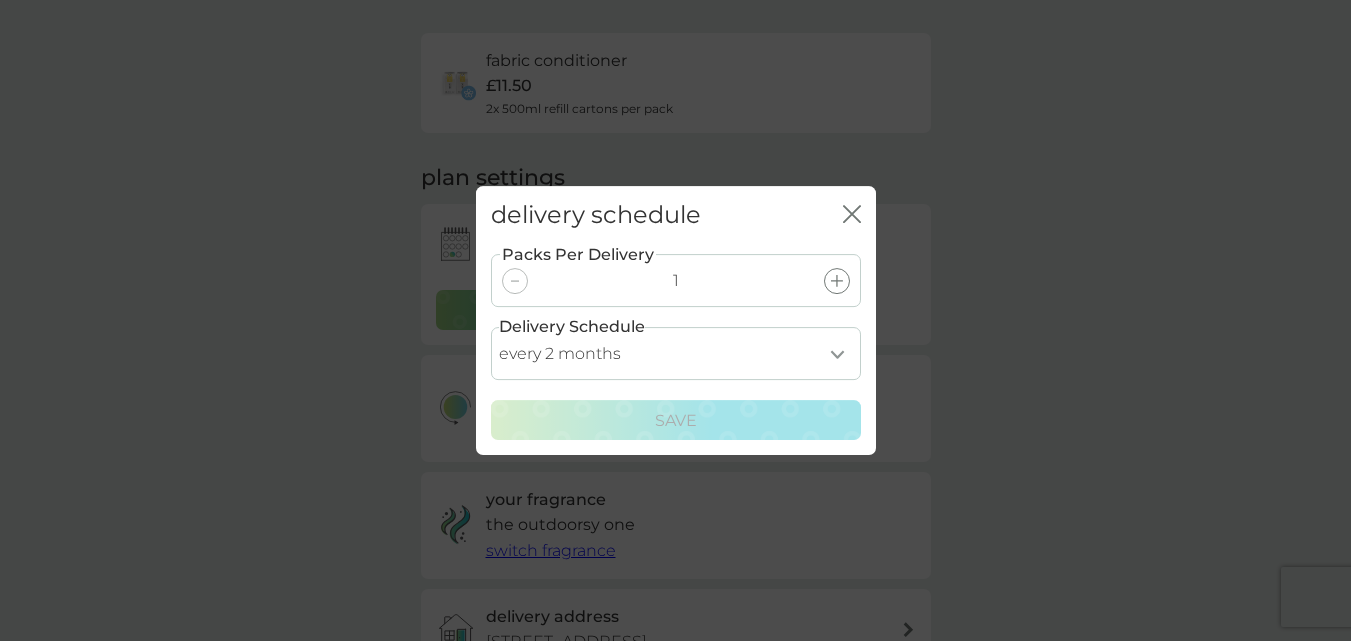click on "every 1 month every 2 months every 3 months every 4 months every 5 months every 6 months every 7 months every 8 months" at bounding box center [676, 353] 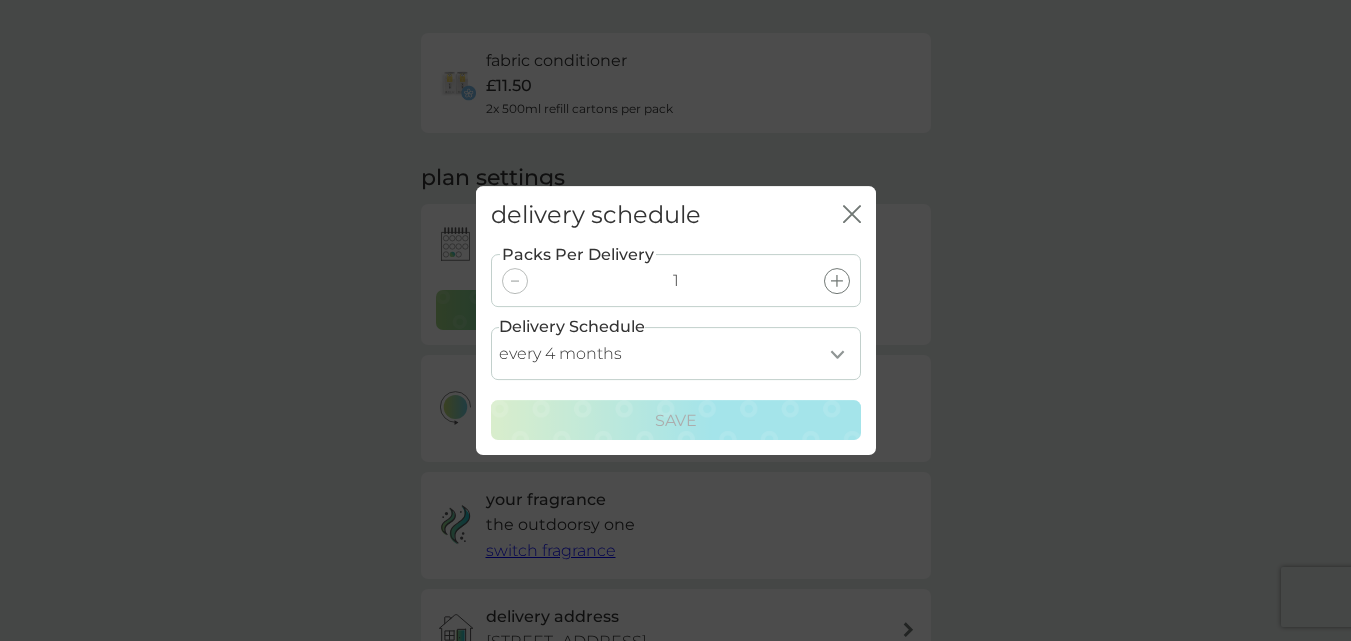 click on "every 1 month every 2 months every 3 months every 4 months every 5 months every 6 months every 7 months every 8 months" at bounding box center (676, 353) 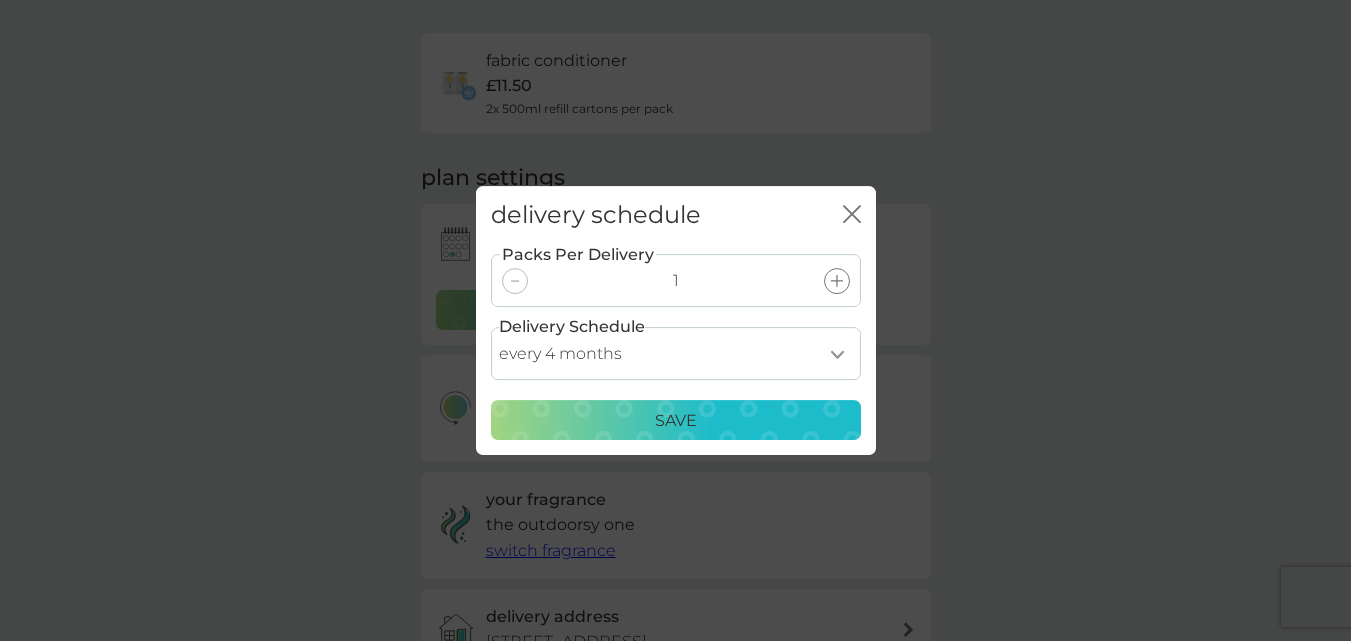 click on "Save" at bounding box center [676, 421] 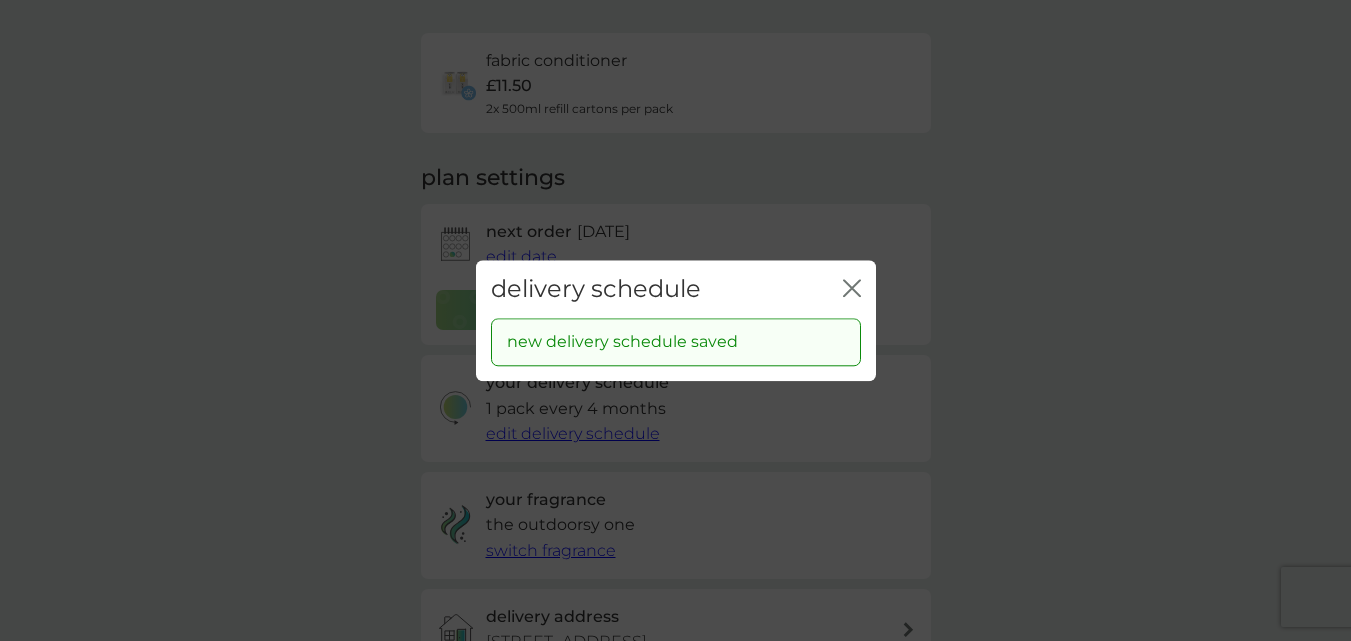 click on "close" 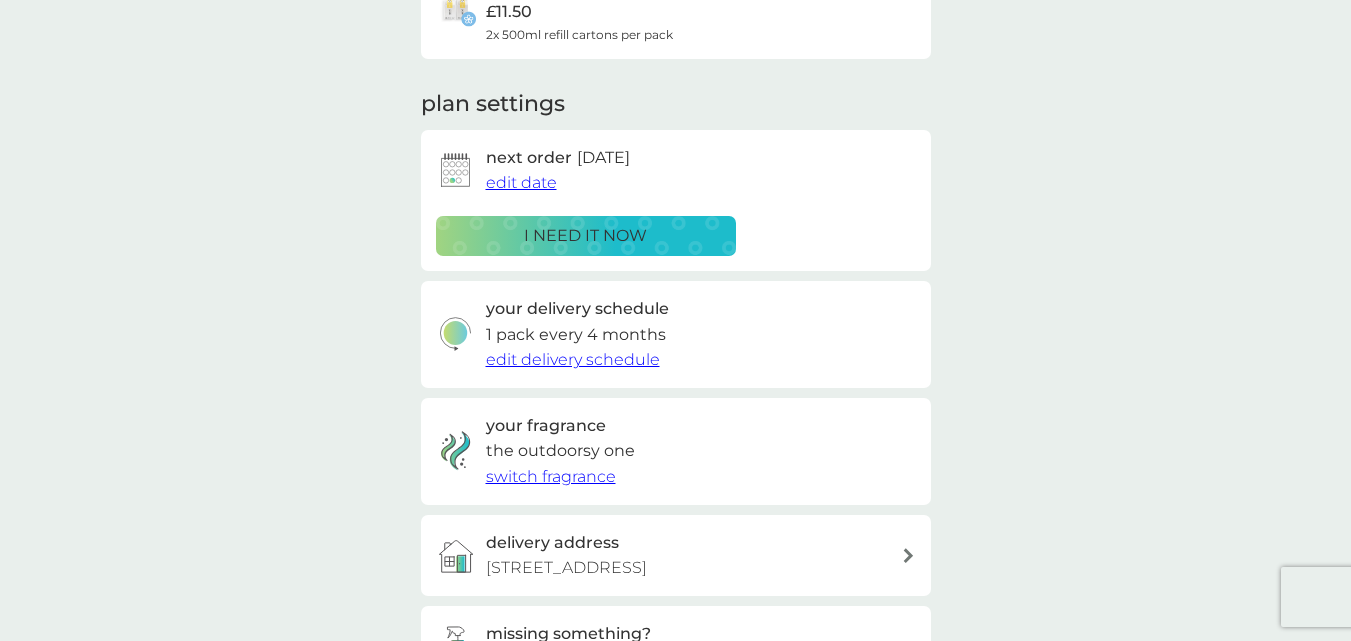 scroll, scrollTop: 0, scrollLeft: 0, axis: both 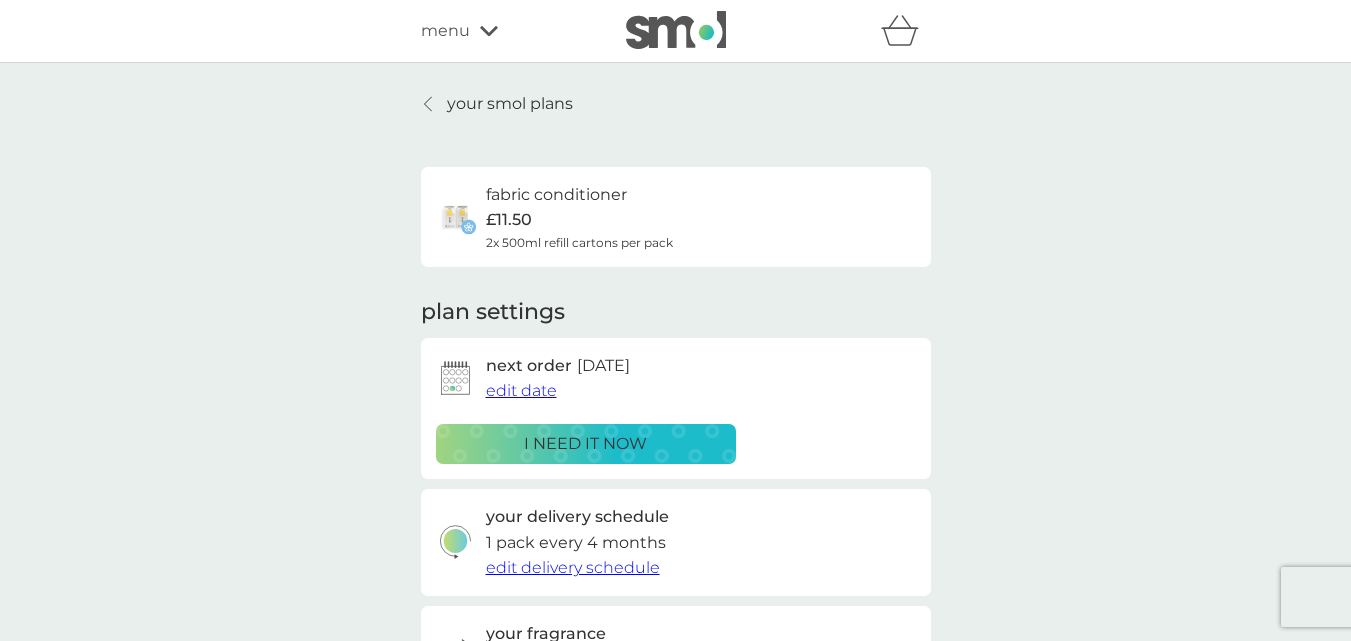 click on "your smol plans" at bounding box center (510, 104) 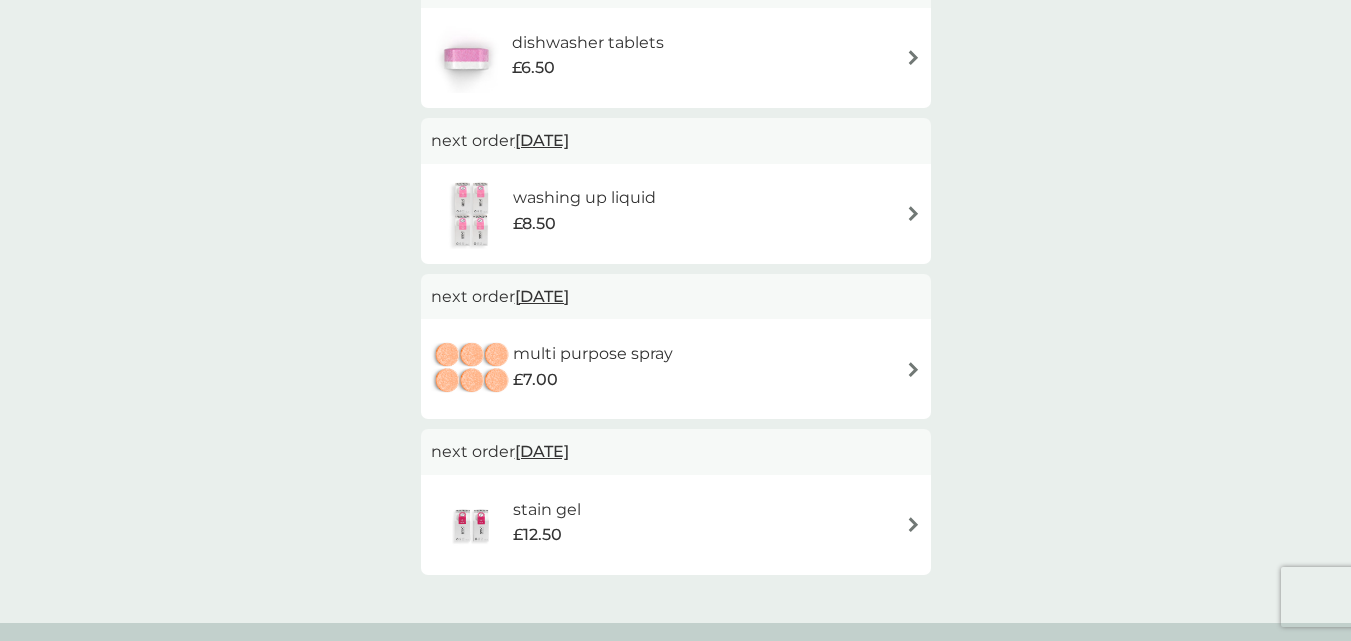 scroll, scrollTop: 775, scrollLeft: 0, axis: vertical 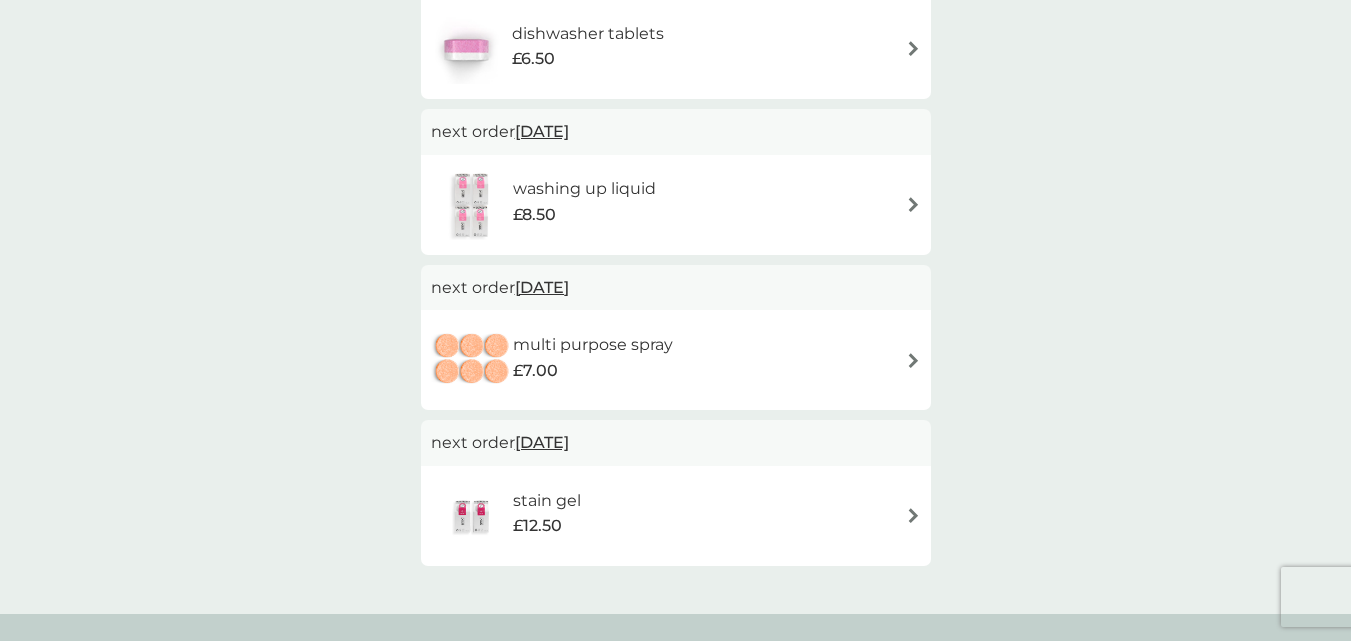 click at bounding box center (913, 360) 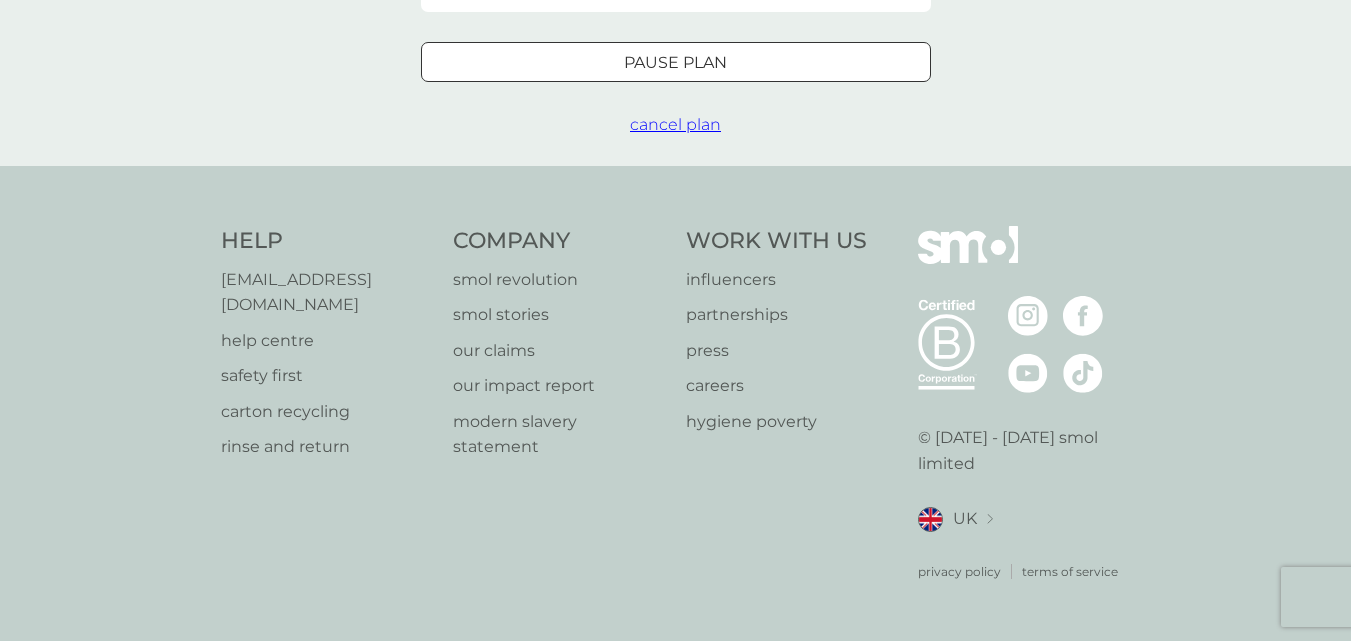 scroll, scrollTop: 0, scrollLeft: 0, axis: both 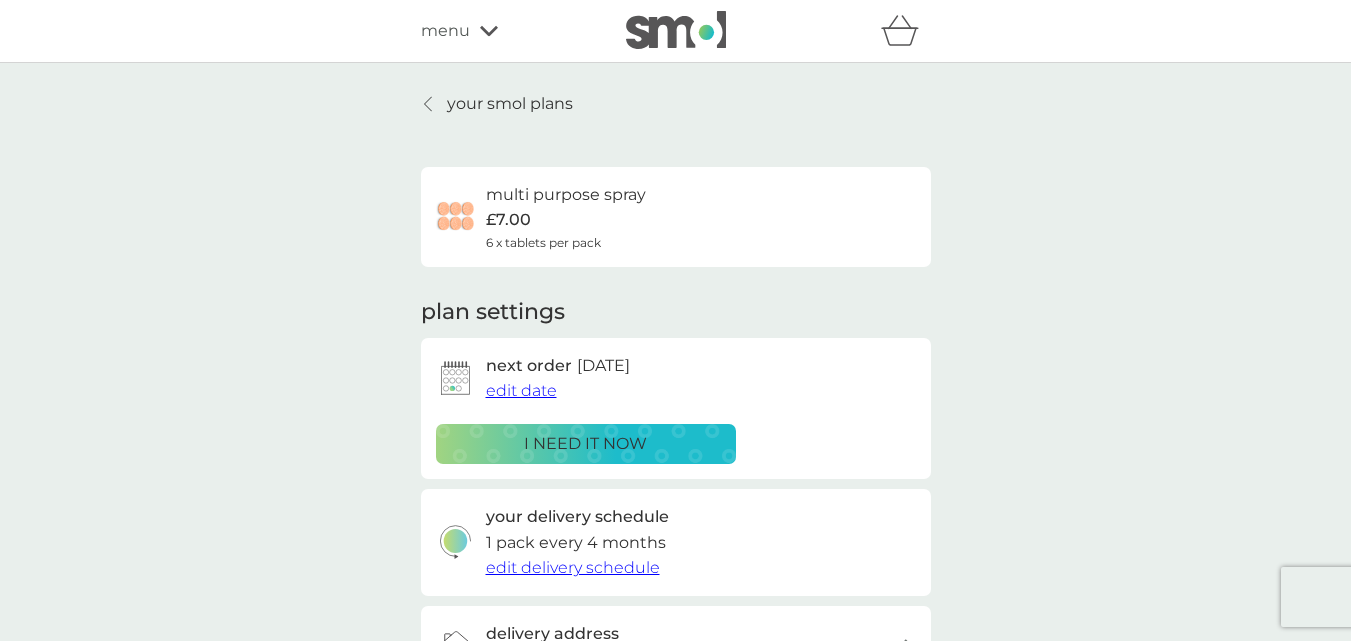 click on "edit delivery schedule" at bounding box center (573, 567) 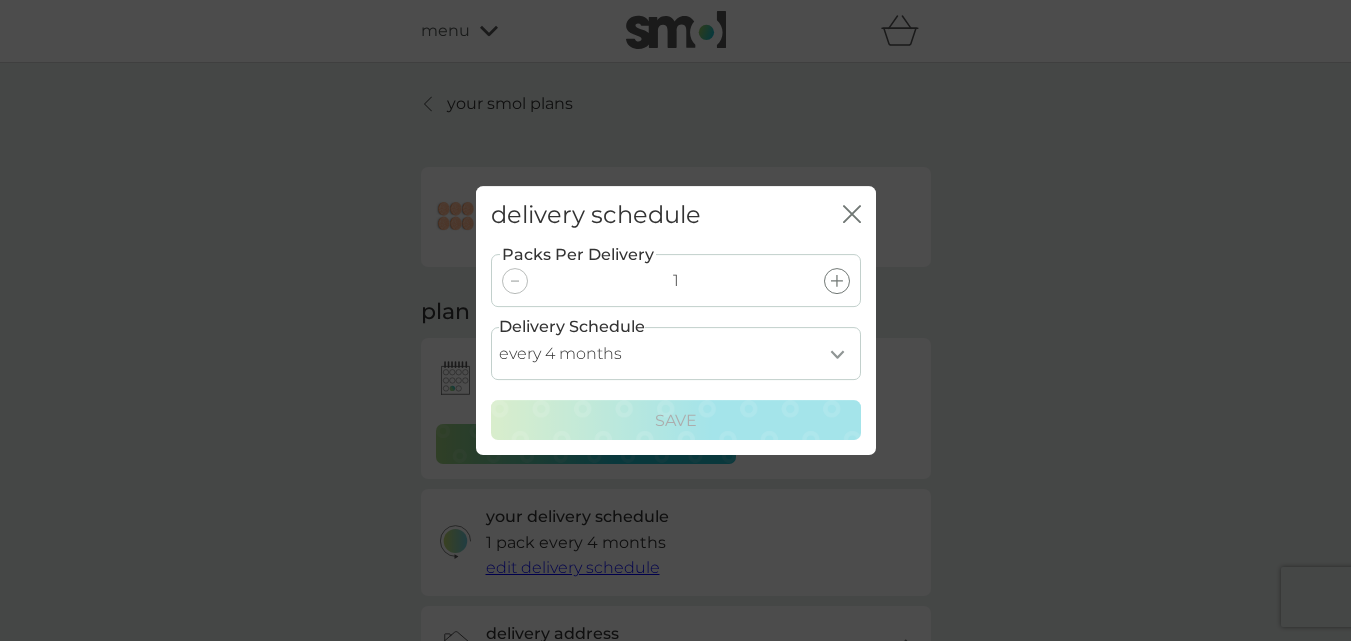 click 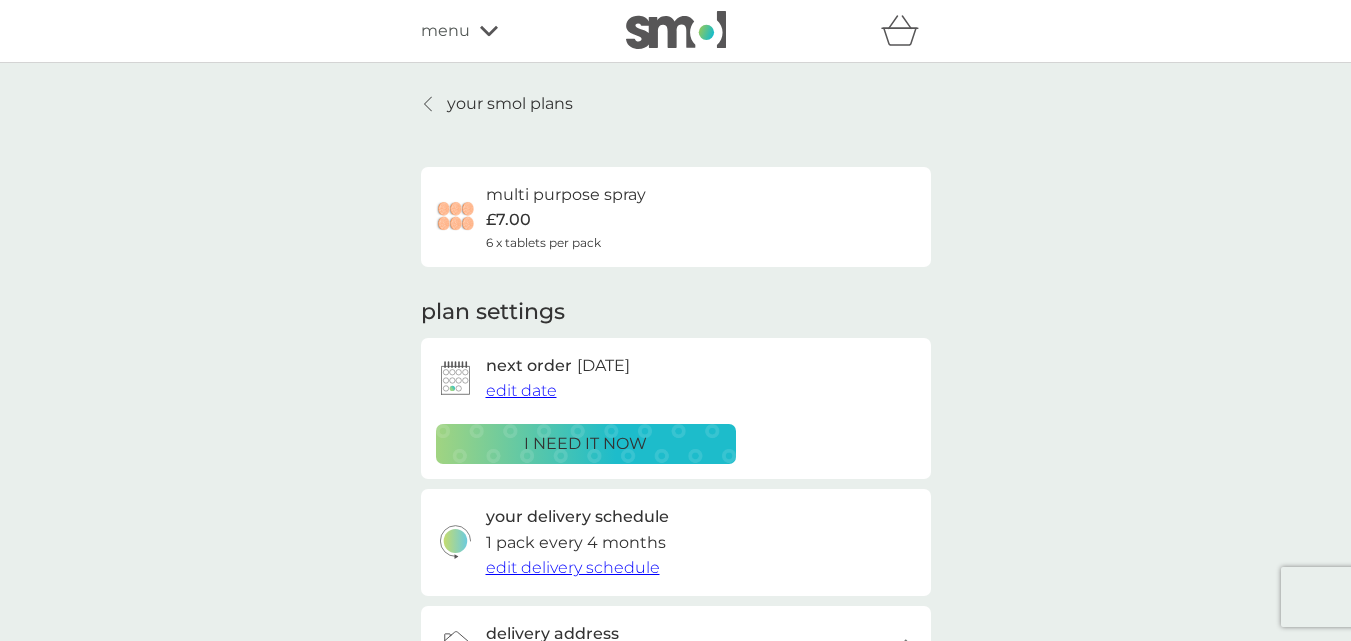 click on "edit date" at bounding box center (521, 390) 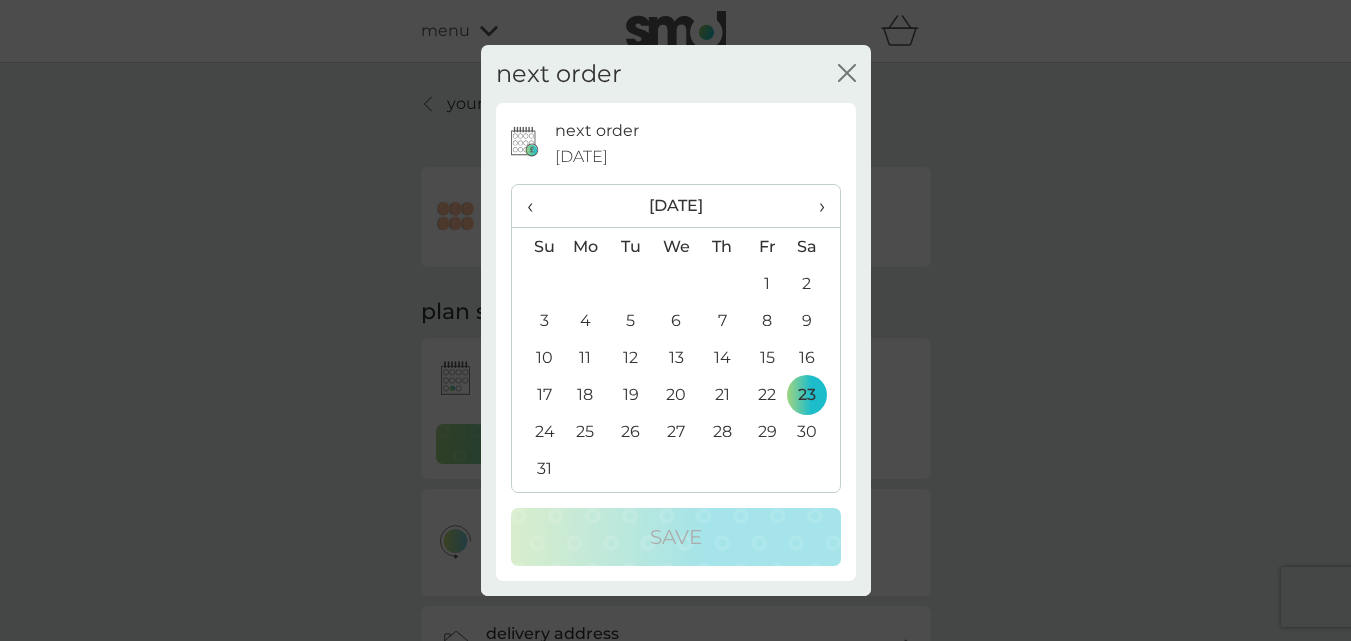 click on "›" at bounding box center [814, 206] 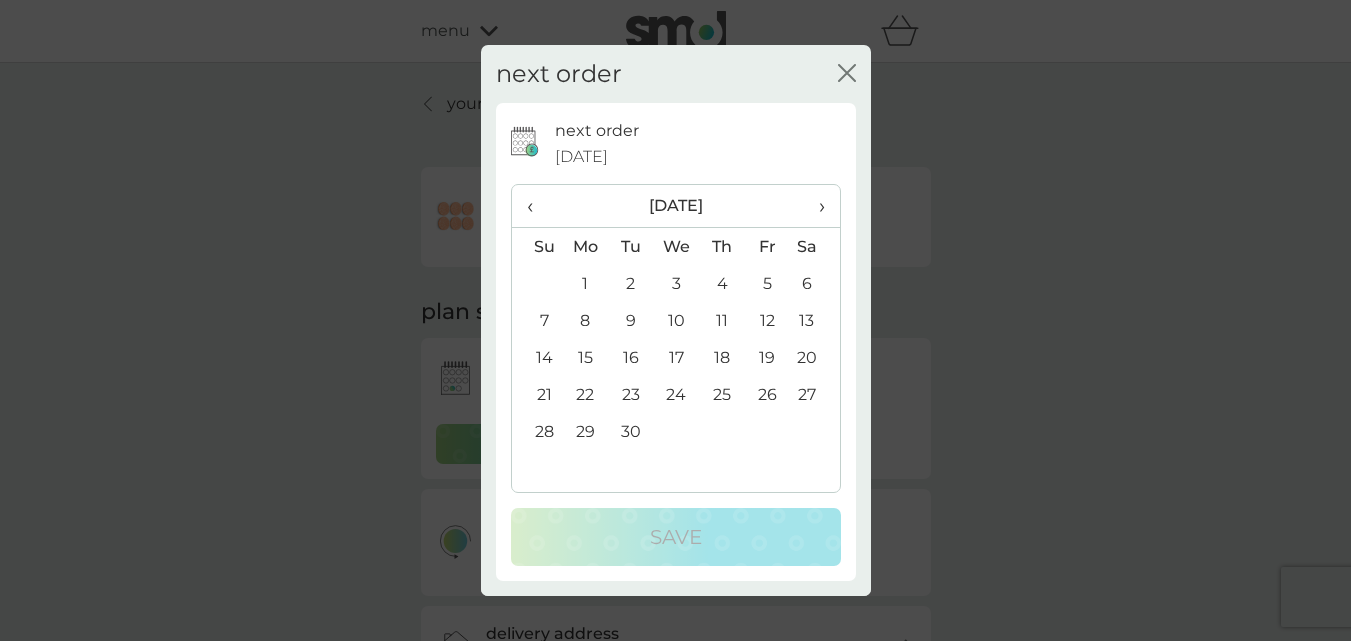 click on "30" at bounding box center [630, 431] 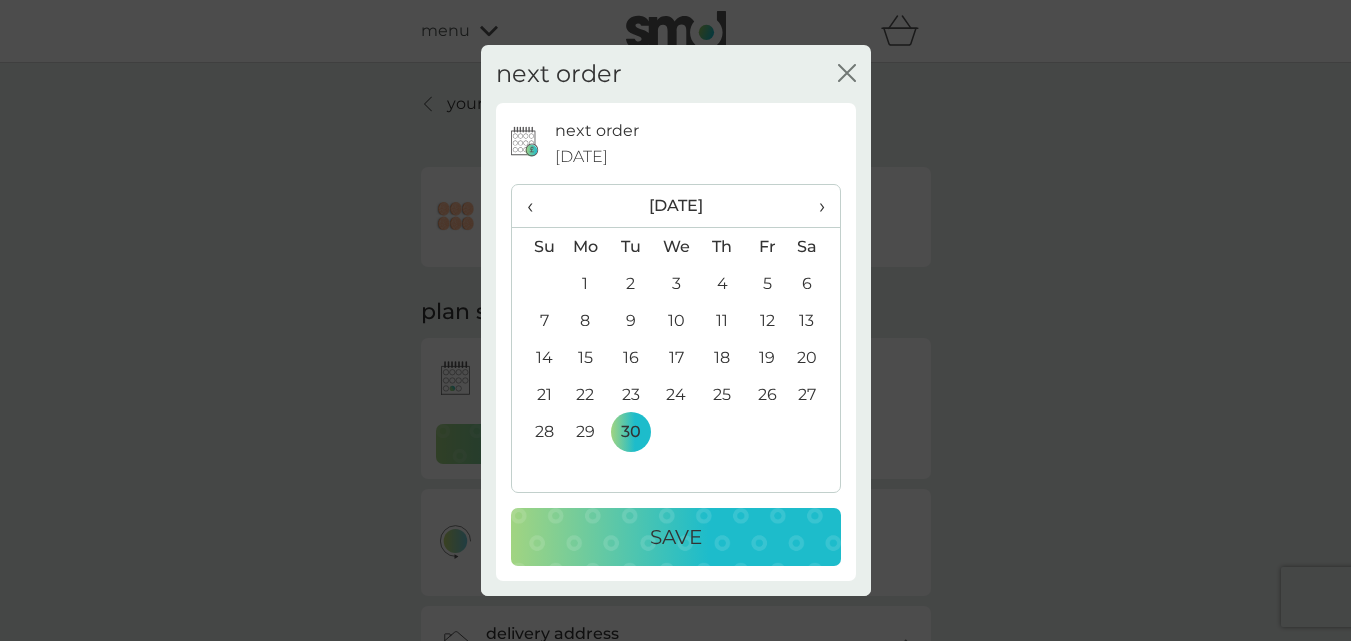 click on "Save" at bounding box center (676, 537) 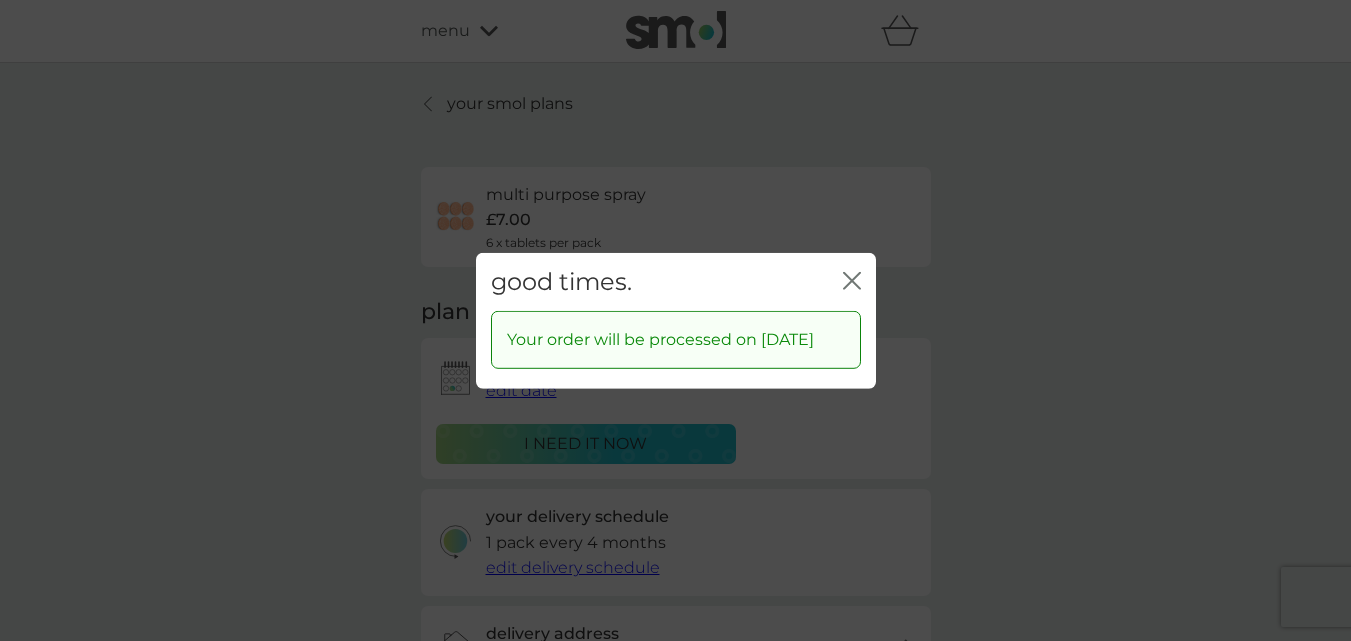 click on "close" 